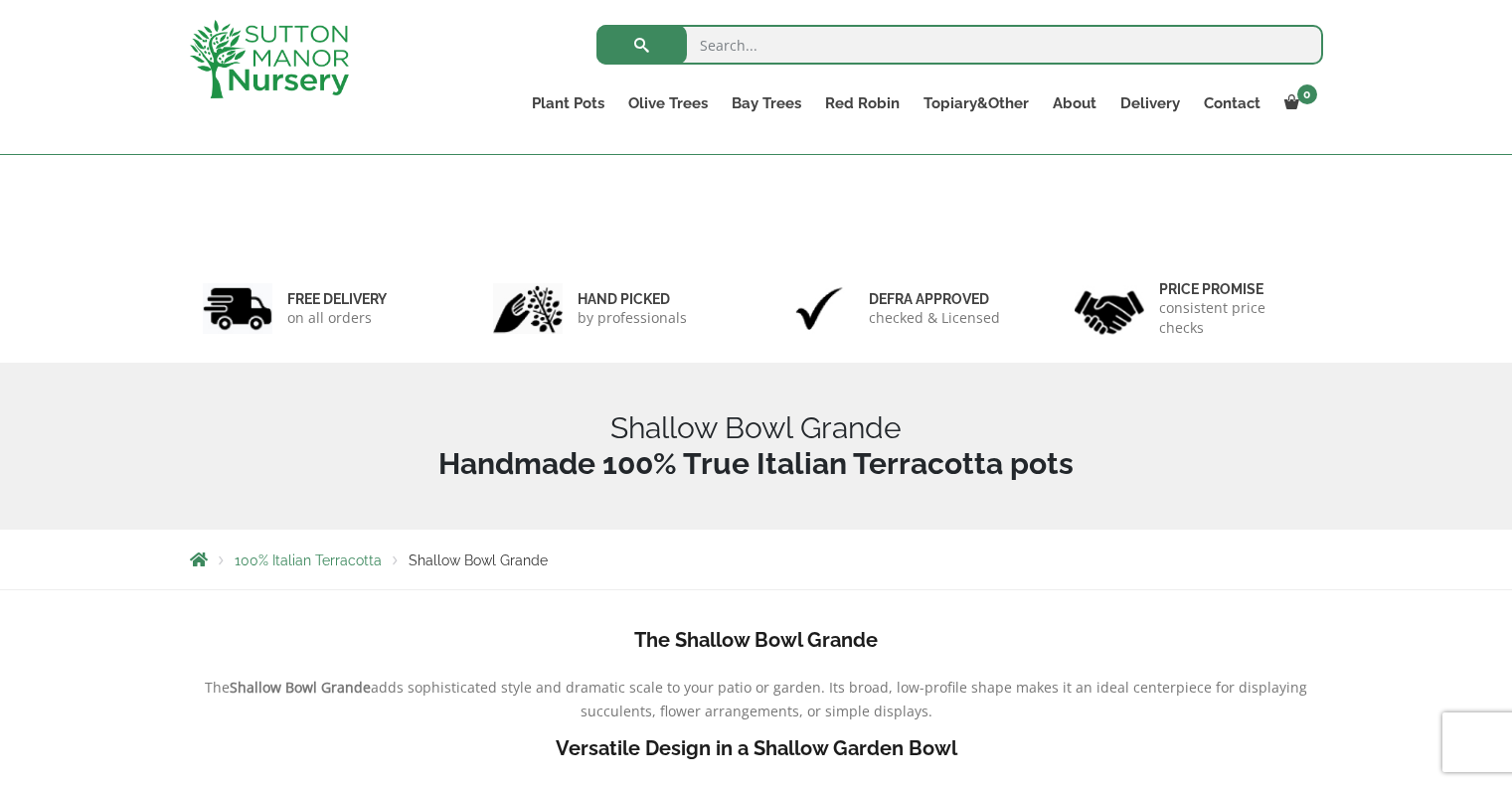 scroll, scrollTop: 199, scrollLeft: 0, axis: vertical 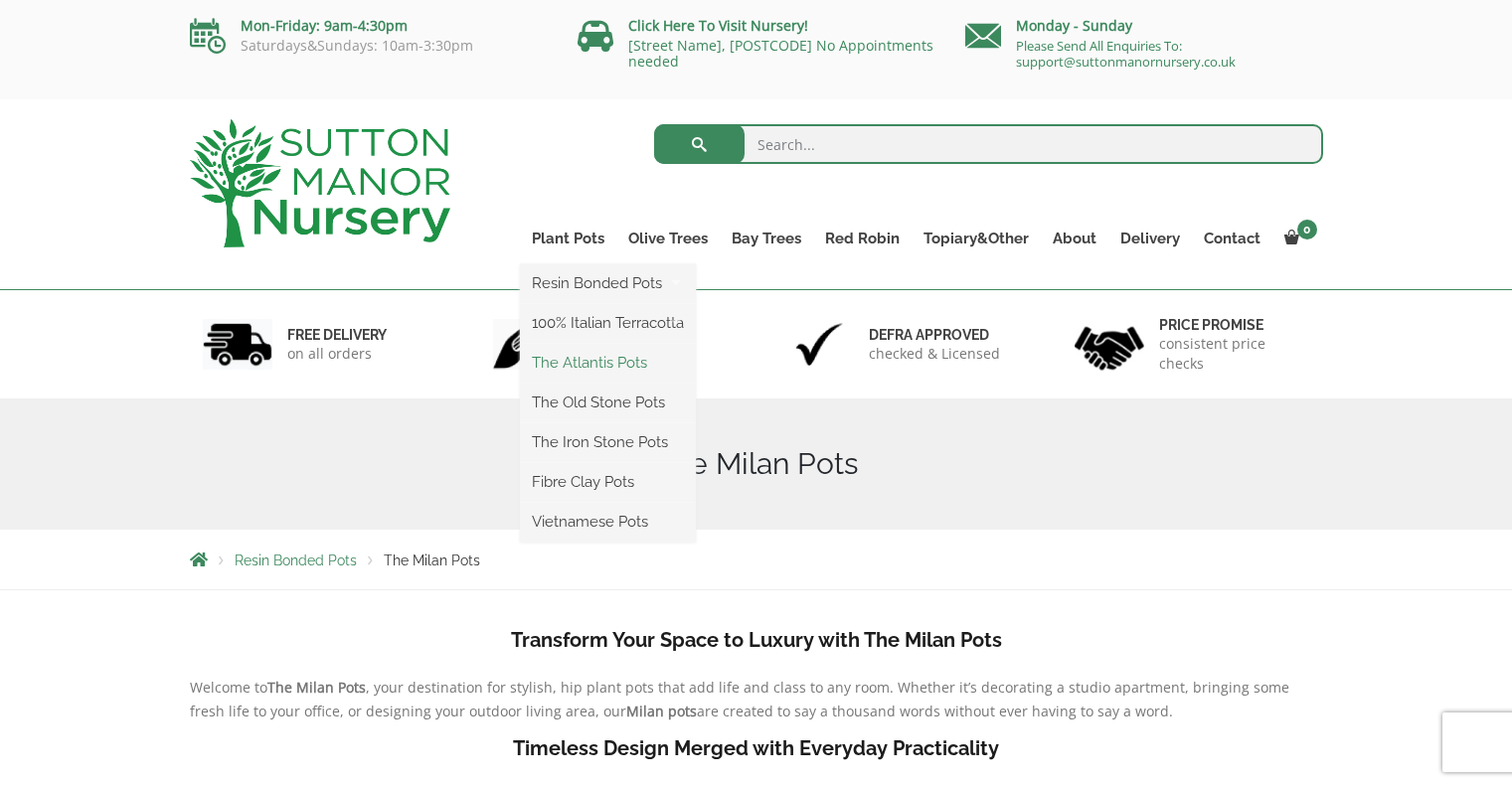 click on "The Atlantis Pots" at bounding box center [607, 363] 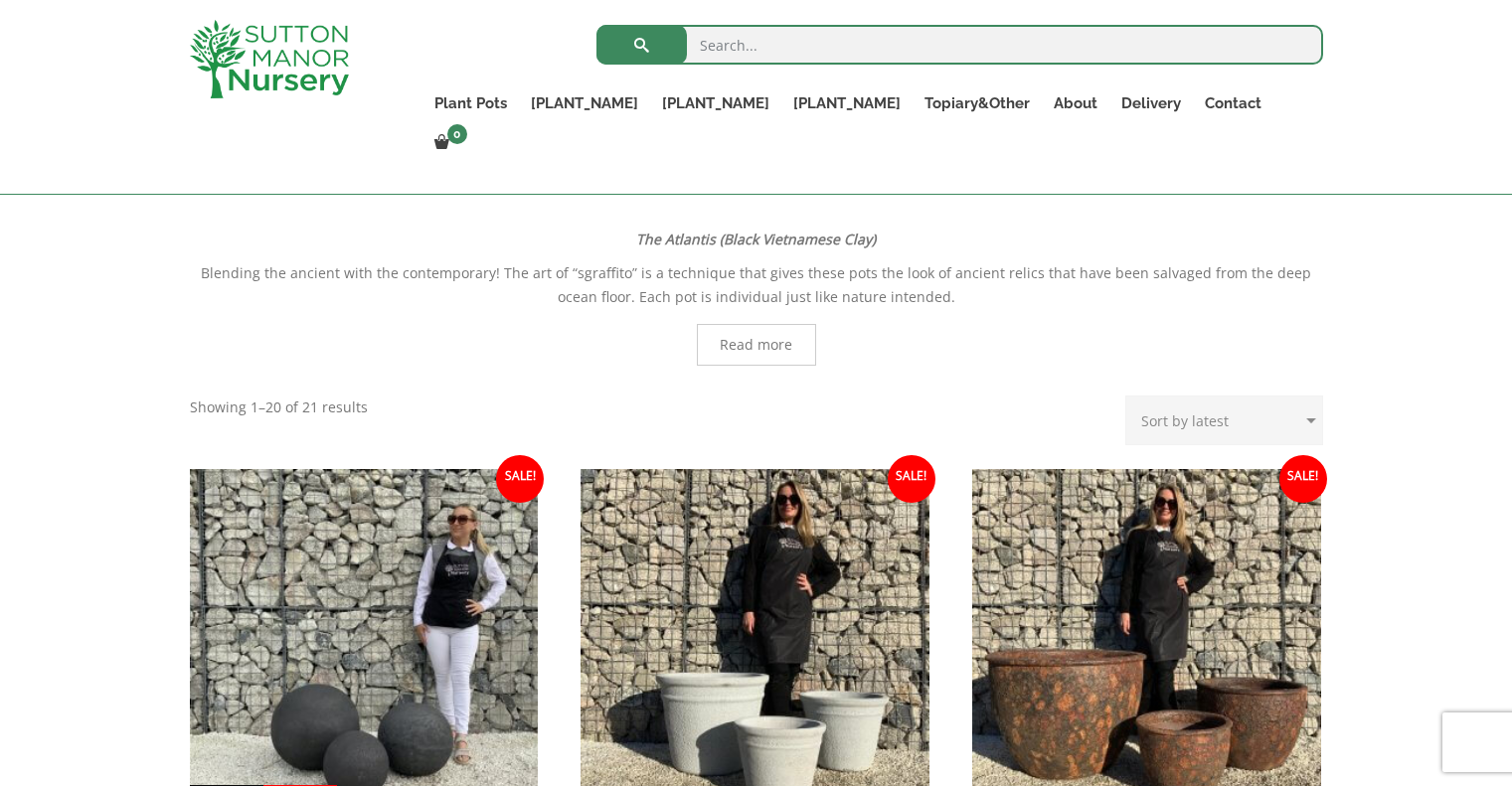 scroll, scrollTop: 0, scrollLeft: 0, axis: both 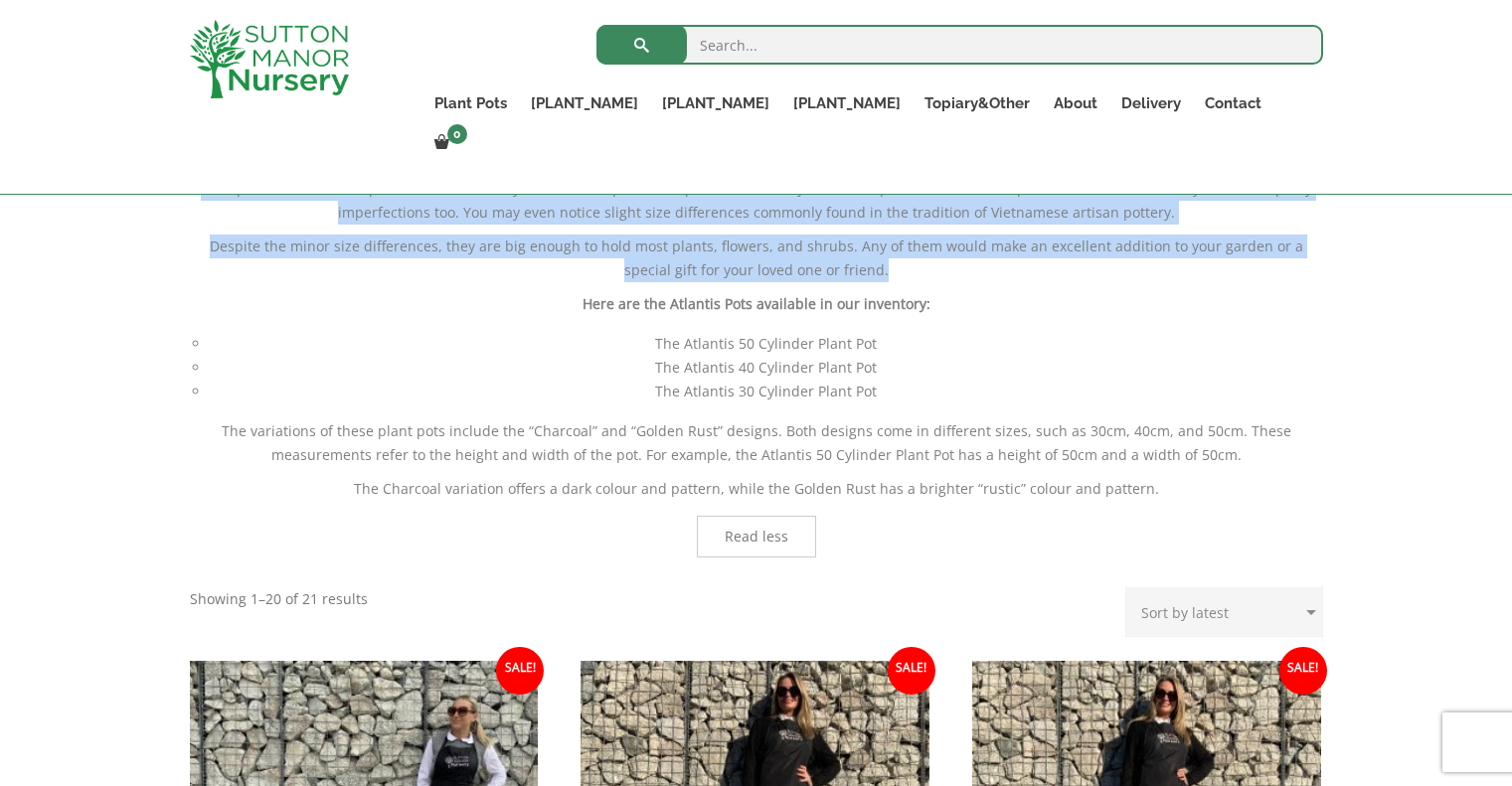 drag, startPoint x: 644, startPoint y: 242, endPoint x: 857, endPoint y: 281, distance: 216.541 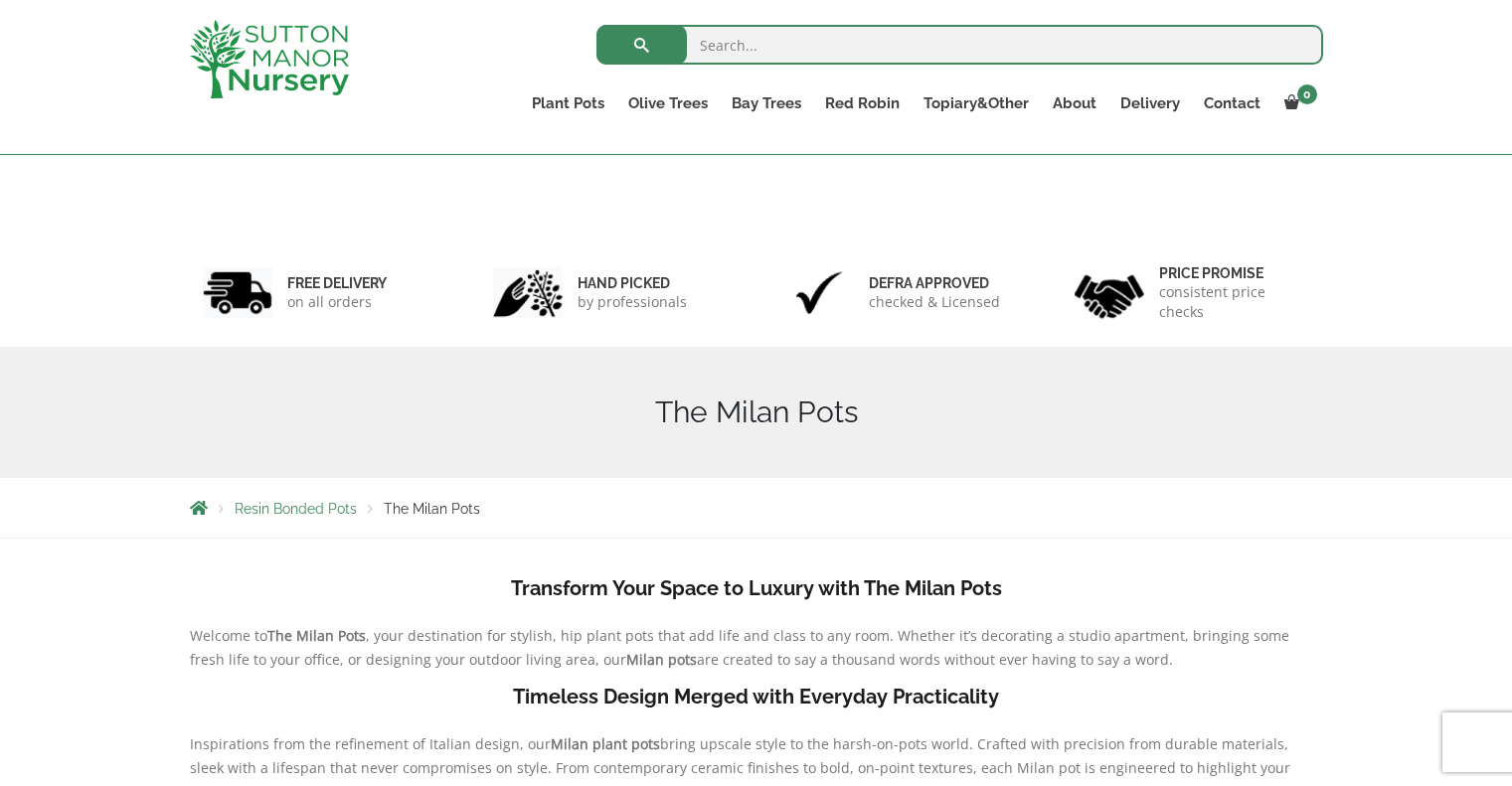scroll, scrollTop: 803, scrollLeft: 0, axis: vertical 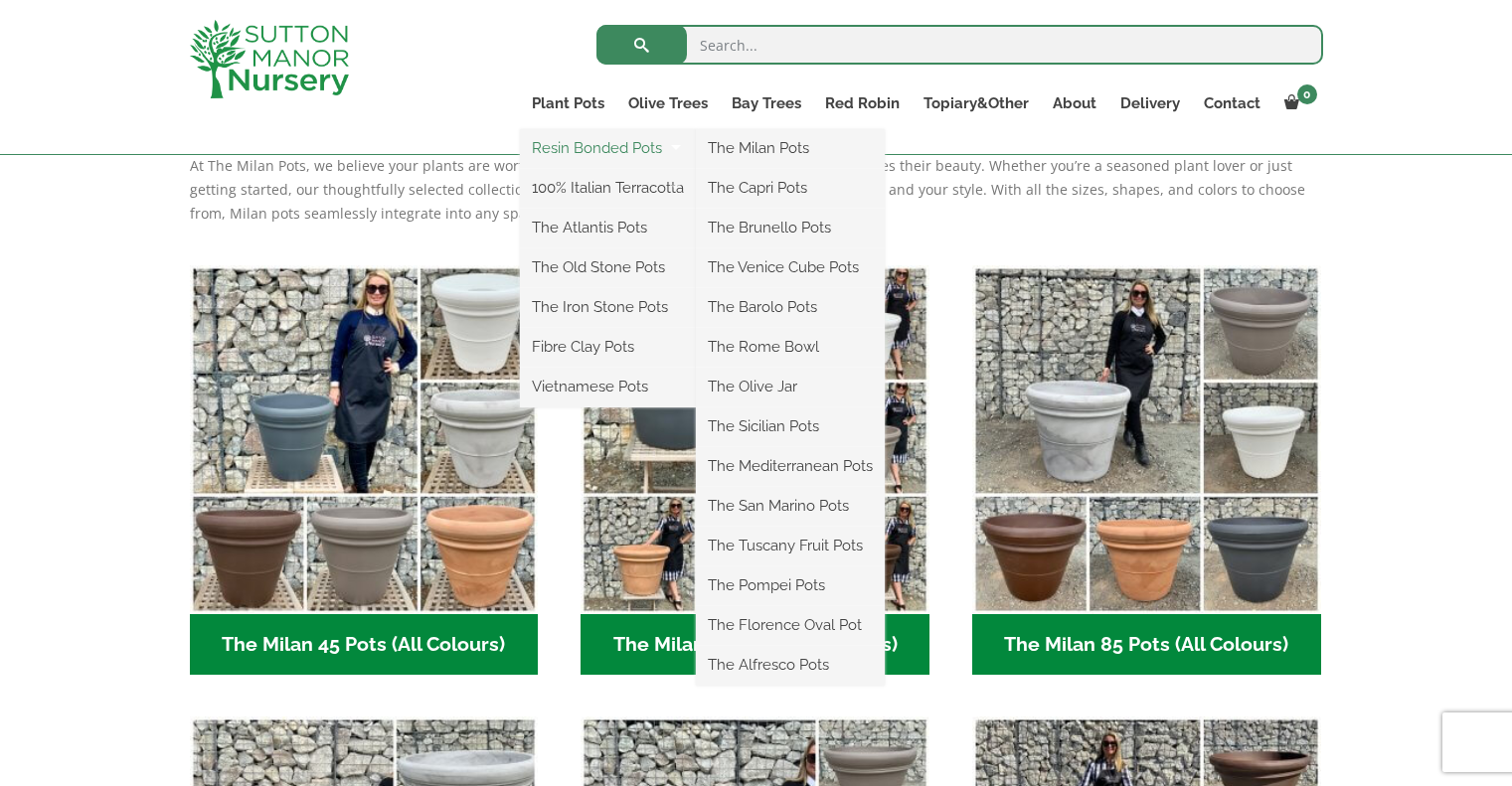 click on "Resin Bonded Pots" at bounding box center (607, 148) 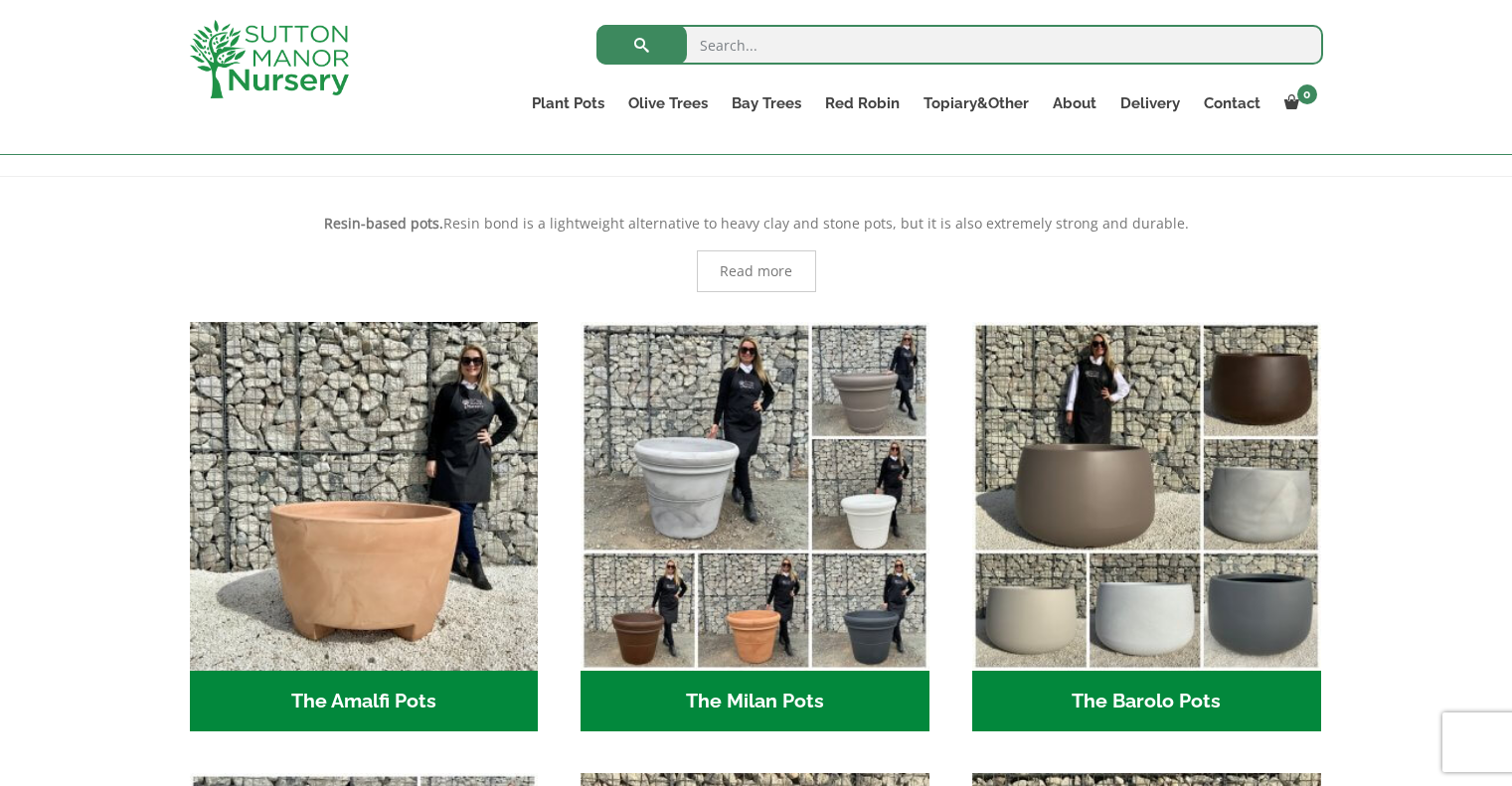 scroll, scrollTop: 0, scrollLeft: 0, axis: both 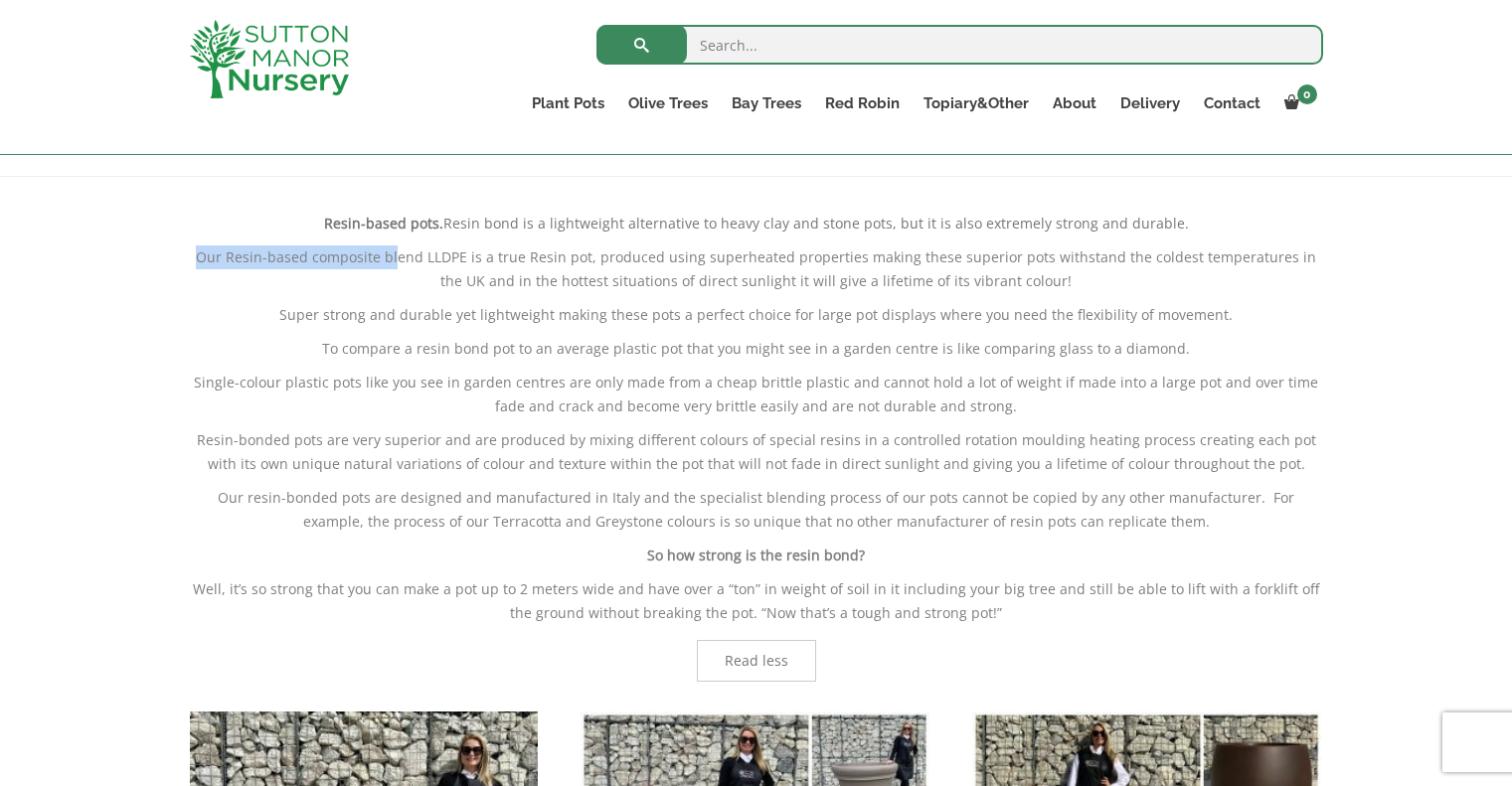 drag, startPoint x: 191, startPoint y: 267, endPoint x: 386, endPoint y: 285, distance: 195.829 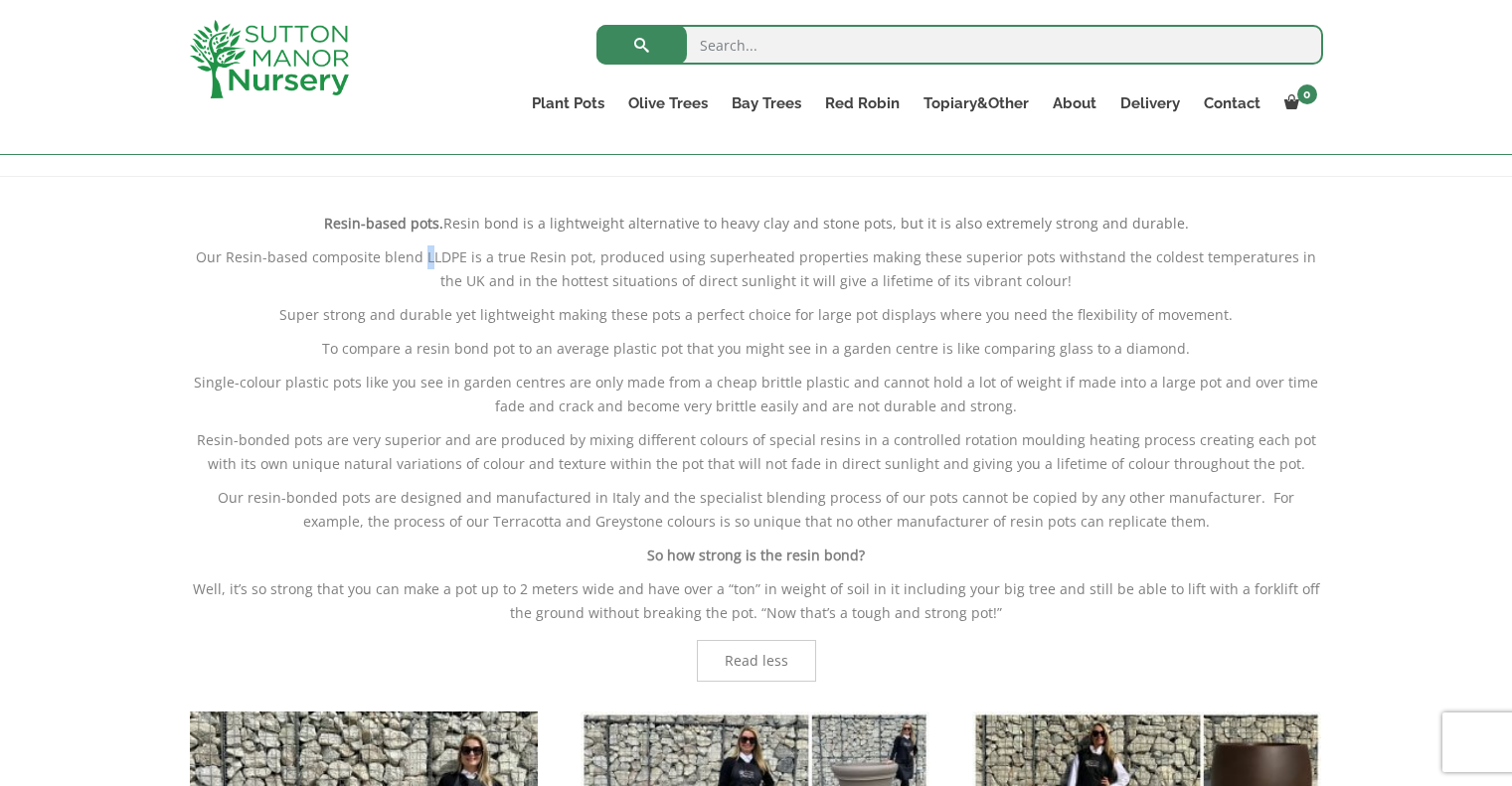 drag, startPoint x: 417, startPoint y: 283, endPoint x: 426, endPoint y: 284, distance: 9.055385 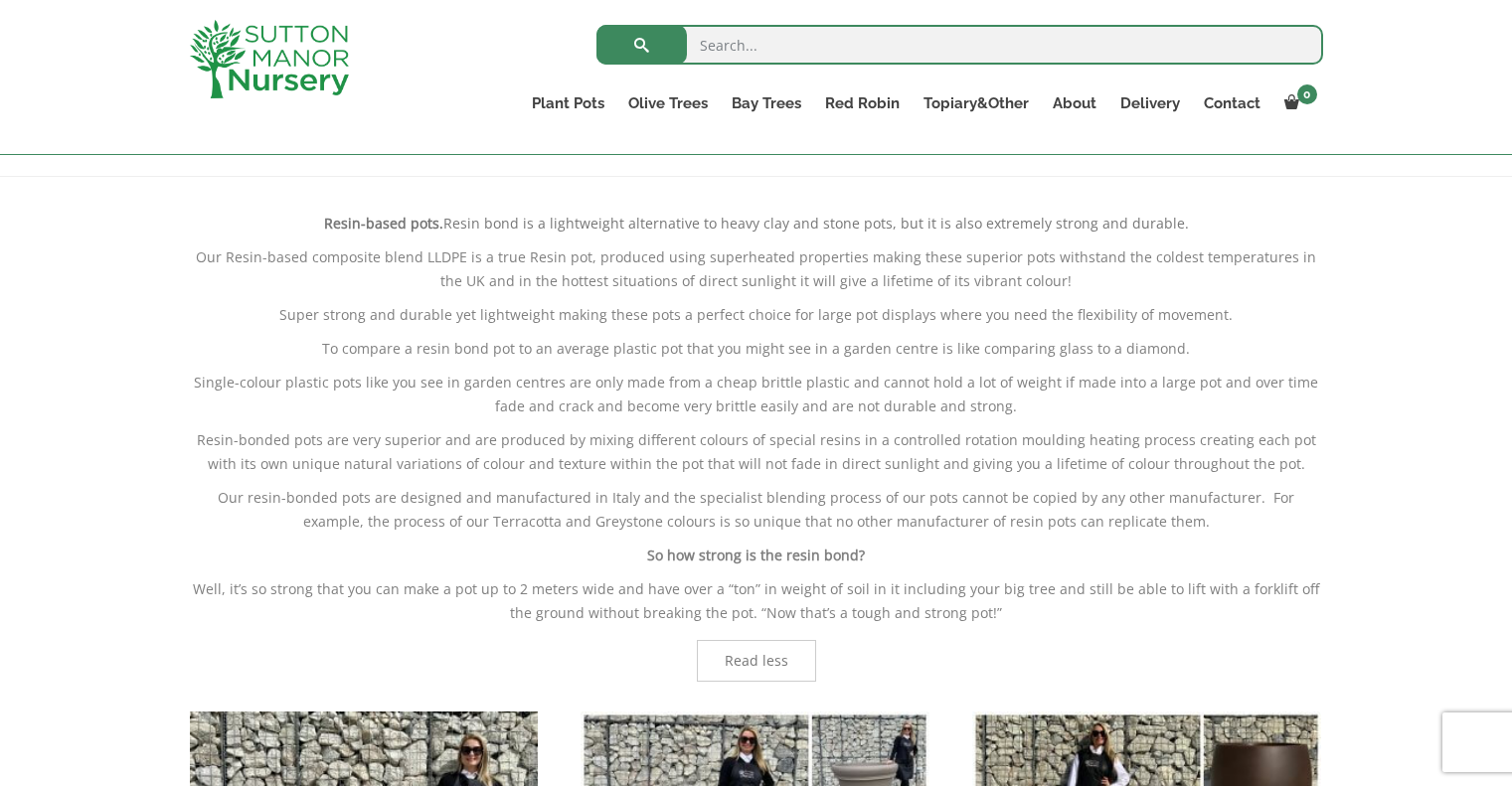 click on "Our Resin-based composite blend LLDPE is a true Resin pot, produced using superheated properties making these superior pots withstand the coldest temperatures in the UK and in the hottest situations of direct sunlight it will give a lifetime of its vibrant colour!" at bounding box center (756, 269) 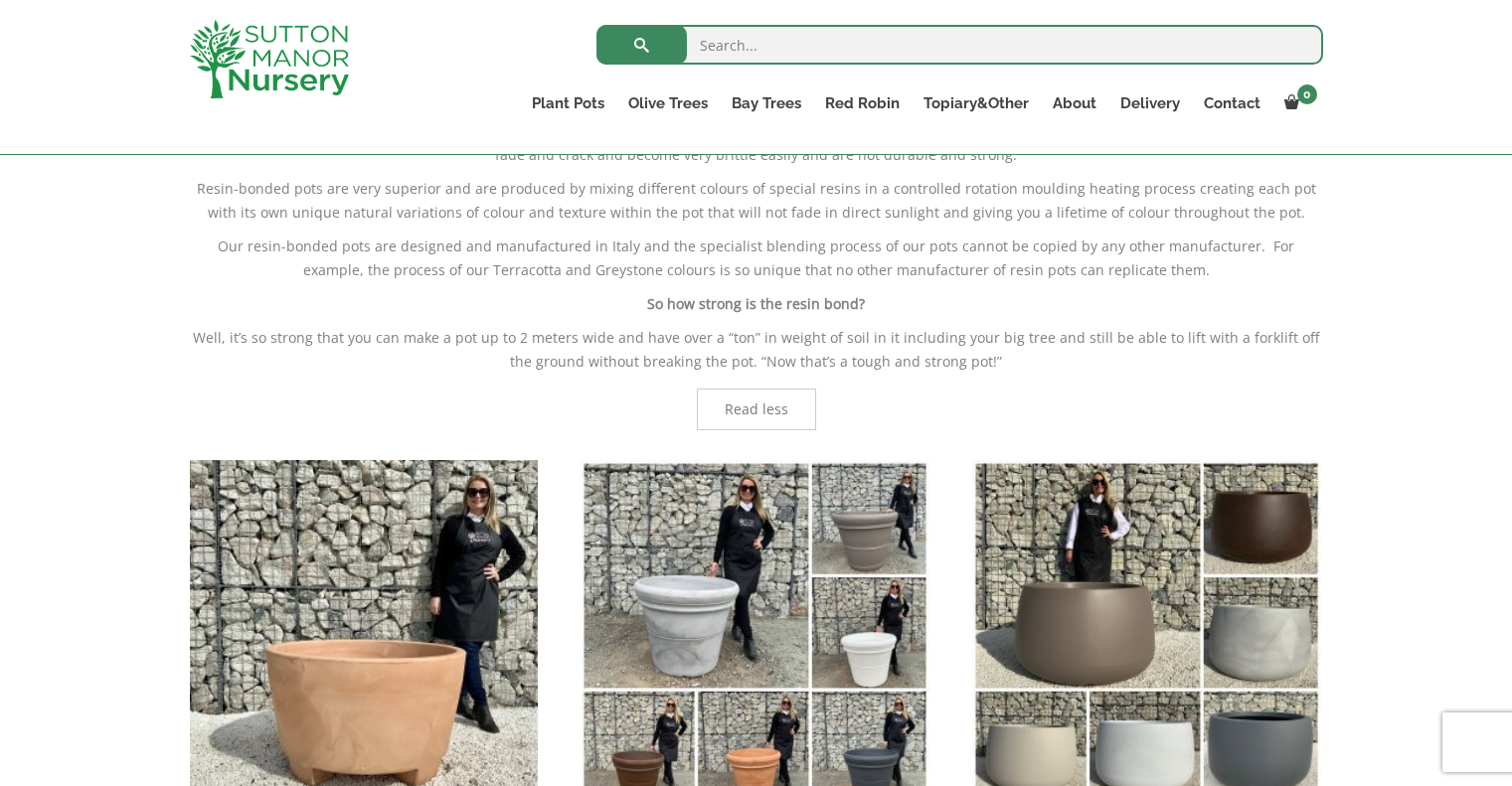 scroll, scrollTop: 560, scrollLeft: 0, axis: vertical 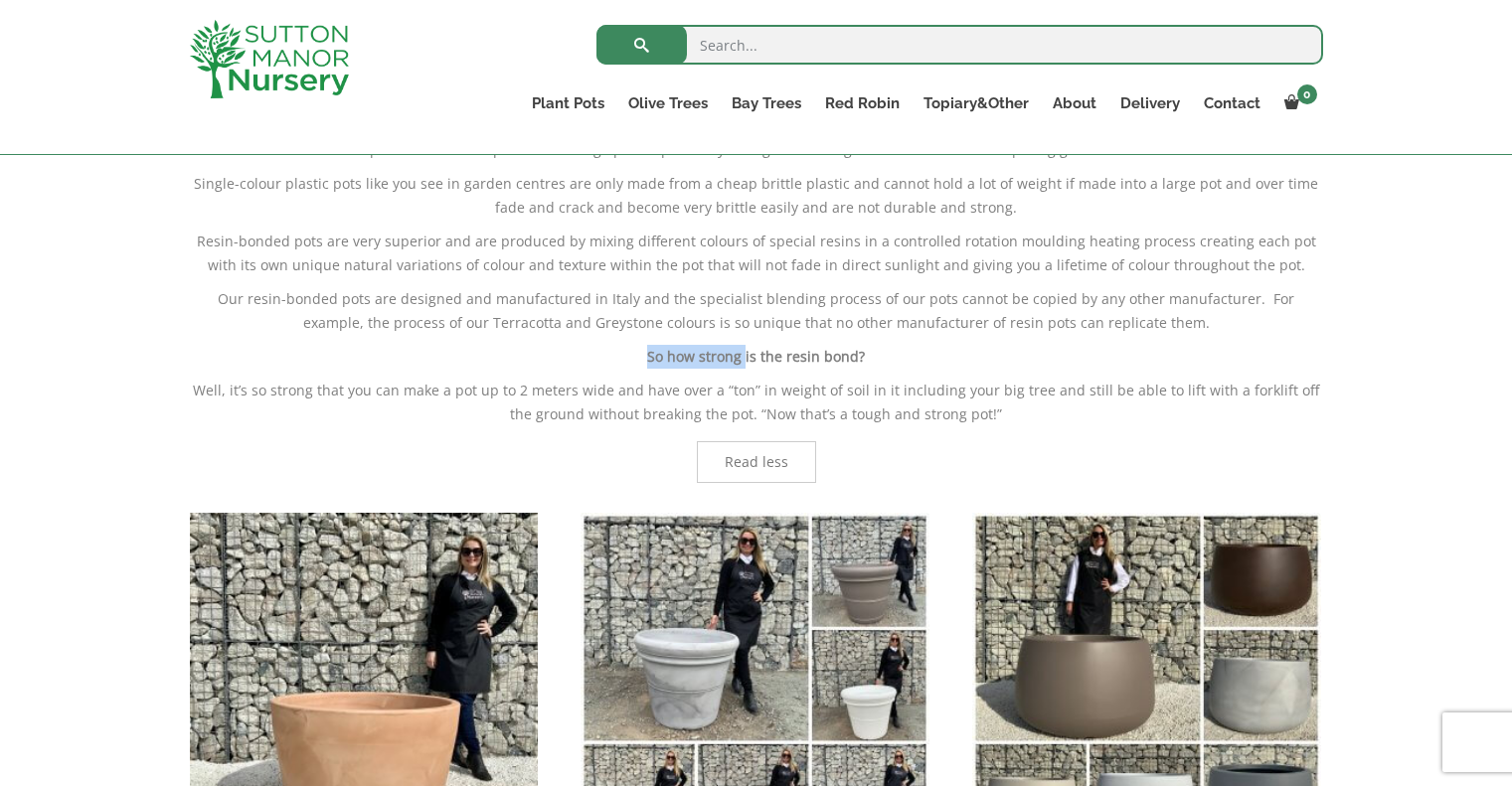 drag, startPoint x: 635, startPoint y: 363, endPoint x: 765, endPoint y: 383, distance: 131.52946 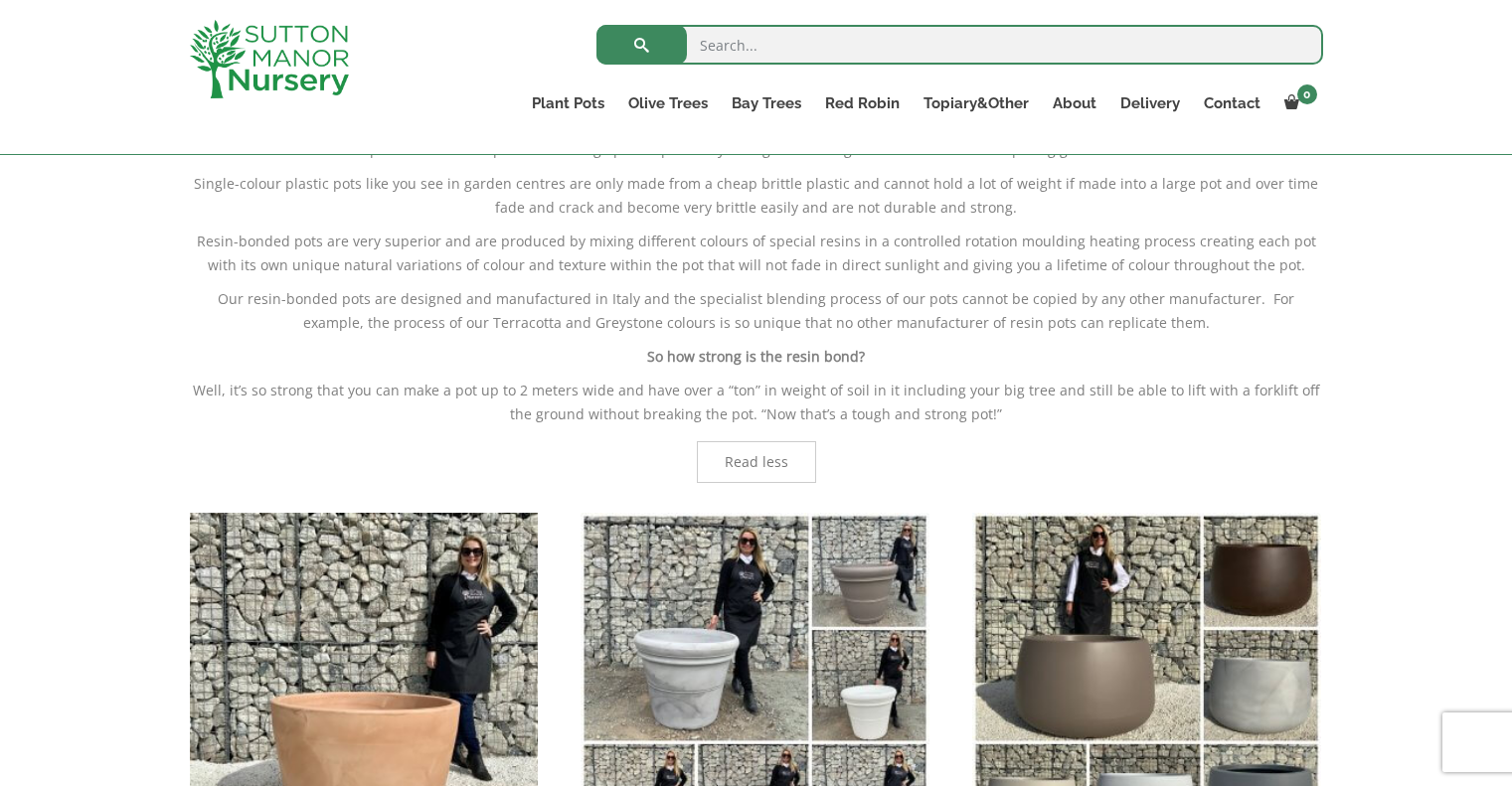 click on "Our Resin-based composite blend LLDPE is a true Resin pot, produced using superheated properties making these superior pots withstand the coldest temperatures in the UK and in the hottest situations of direct sunlight it will give a lifetime of its vibrant colour!
Super strong and durable yet lightweight making these pots a perfect choice for large pot displays where you need the flexibility of movement.
To compare a resin bond pot to an average plastic pot that you might see in a garden centre is like comparing glass to a diamond.
Single-colour plastic pots like you see in garden centres are only made from a cheap brittle plastic and cannot hold a lot of weight if made into a large pot and over time fade and crack and become very brittle easily and are not durable and strong.
So how strong is the resin bond?" at bounding box center [756, 236] 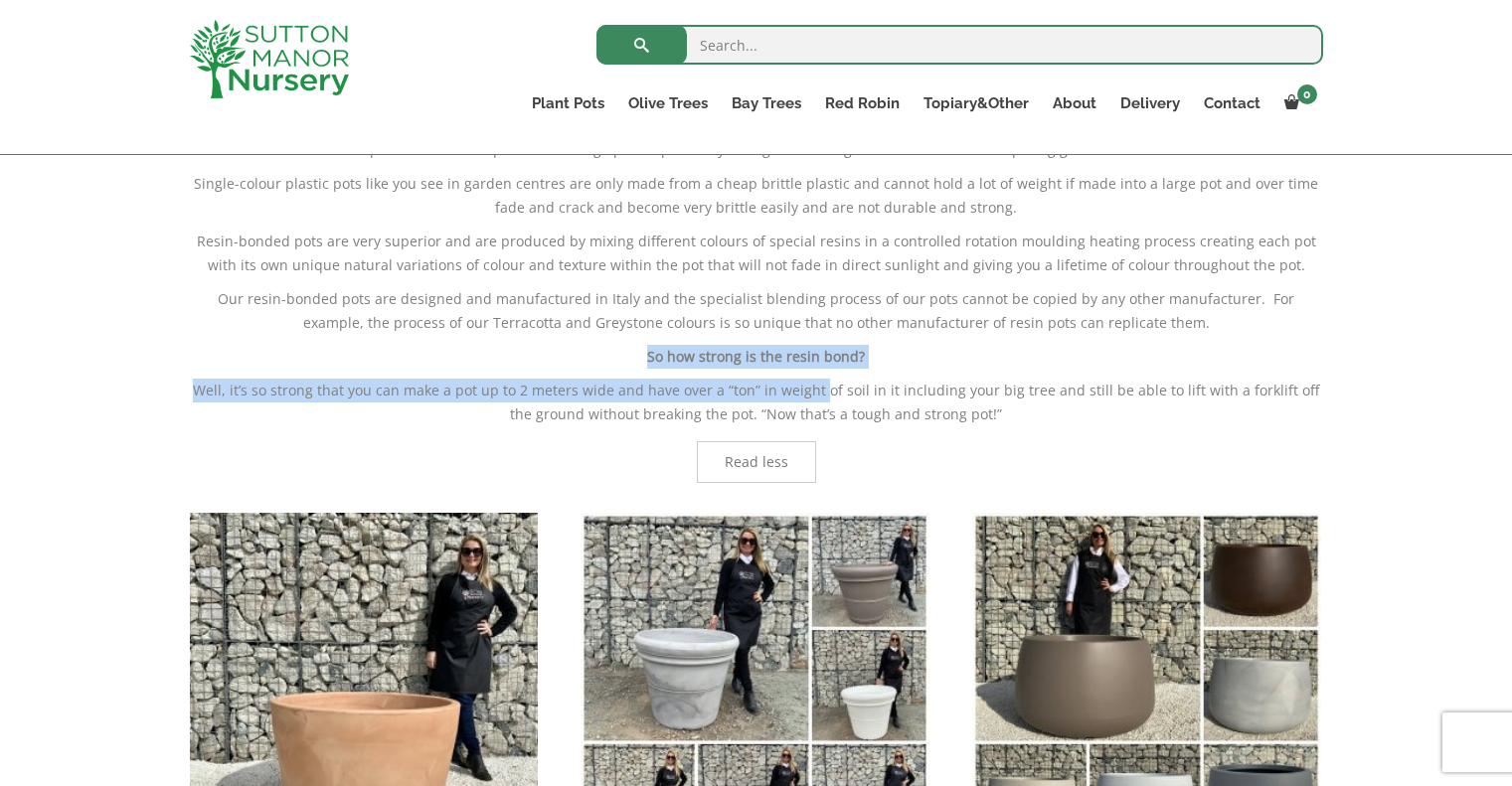 drag, startPoint x: 635, startPoint y: 371, endPoint x: 817, endPoint y: 390, distance: 182.98907 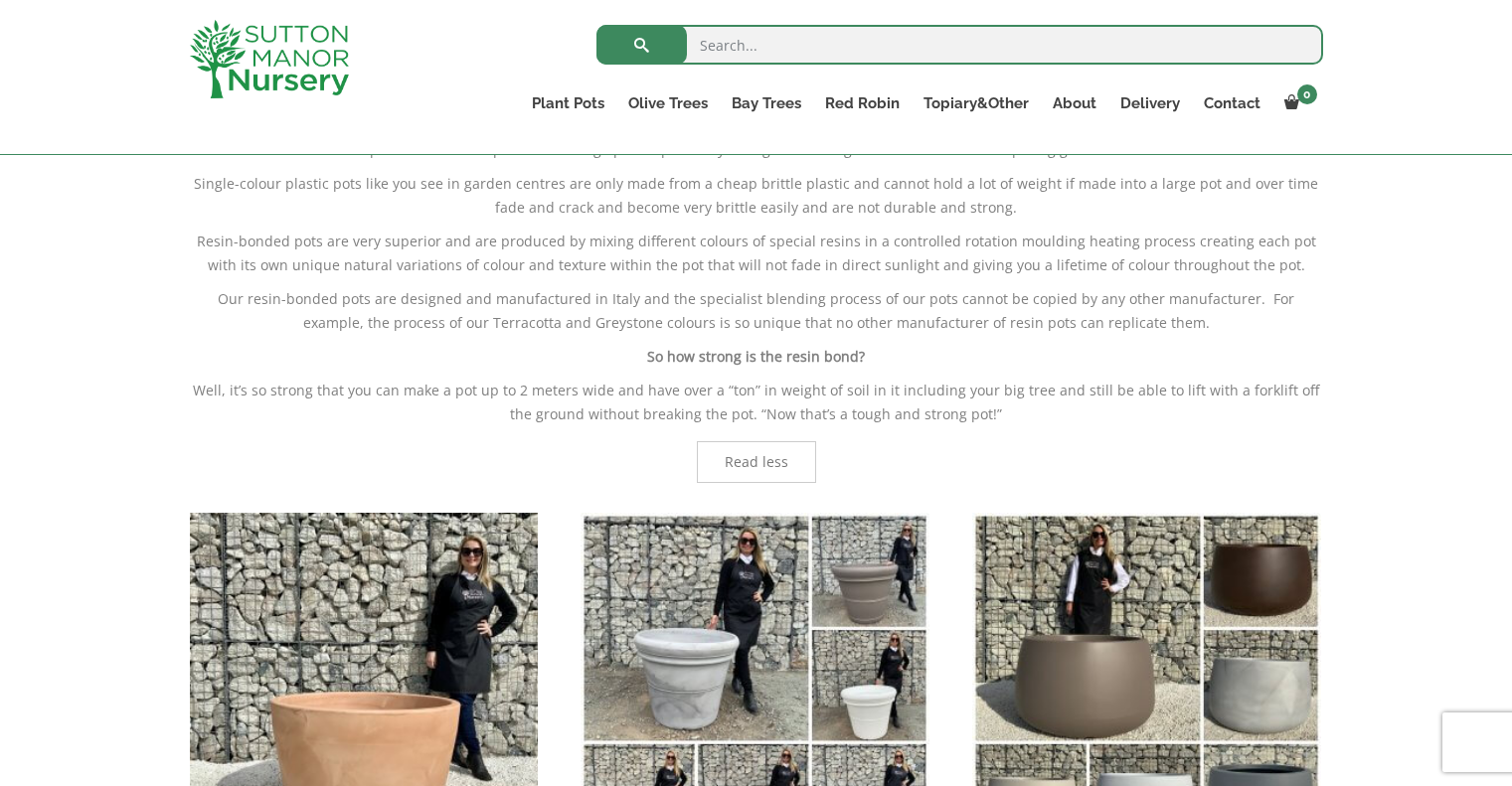 click on "Well, it’s so strong that you can make a pot up to 2 meters wide and have over a “ton” in weight of soil in it including your big tree and still be able to lift with a forklift off the ground without breaking the pot. “Now that’s a tough and strong pot!”" at bounding box center (756, 402) 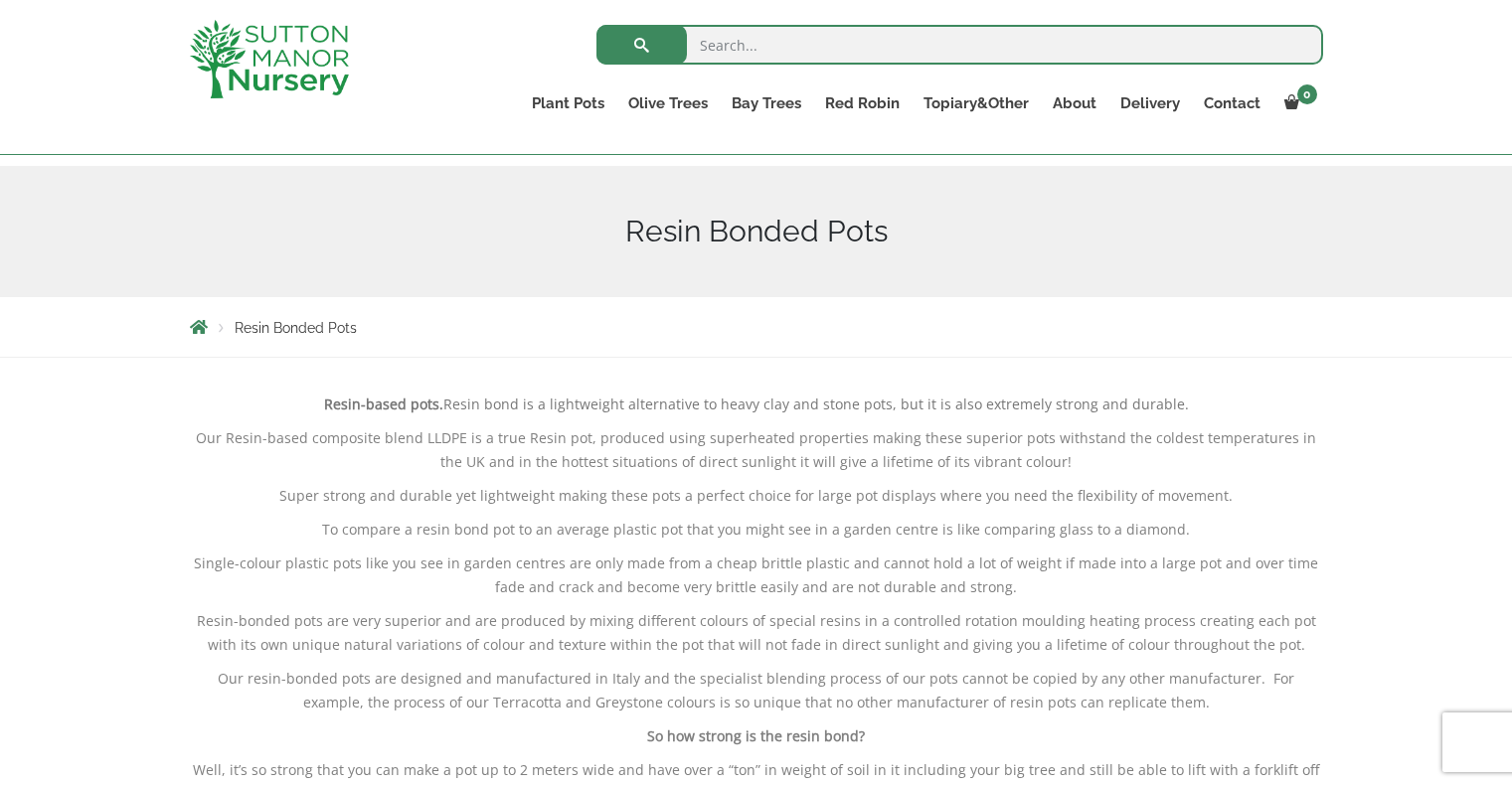 scroll, scrollTop: 362, scrollLeft: 0, axis: vertical 